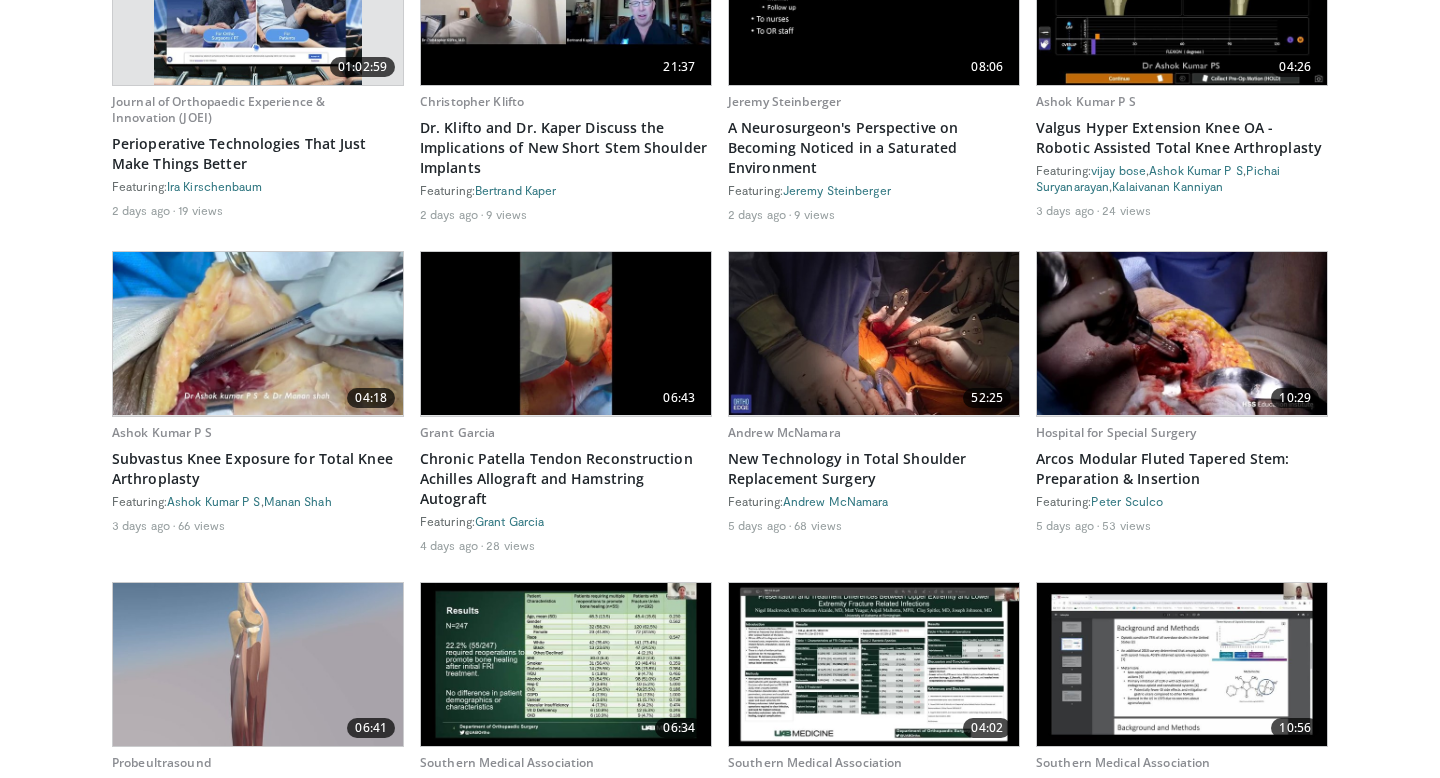 scroll, scrollTop: 1260, scrollLeft: 0, axis: vertical 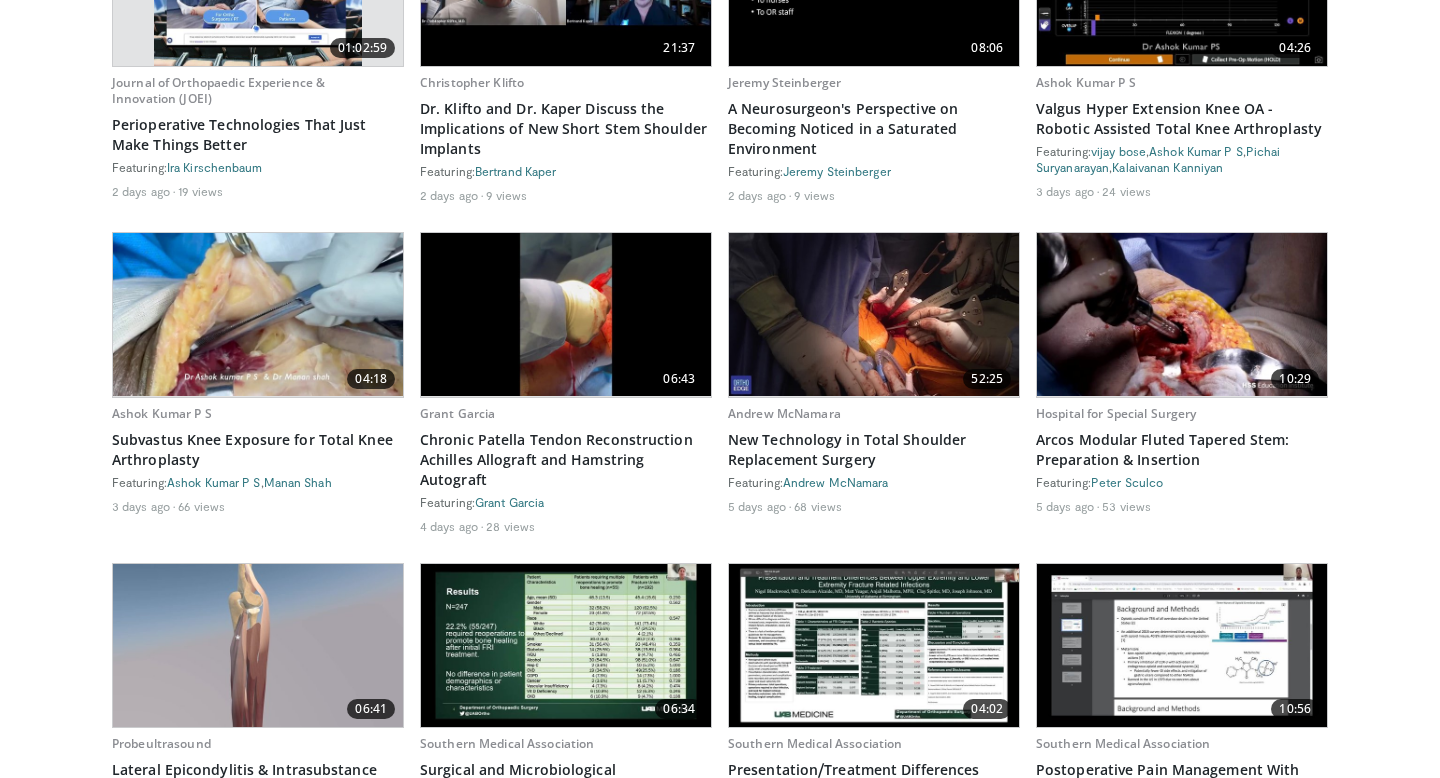 click at bounding box center (258, 314) 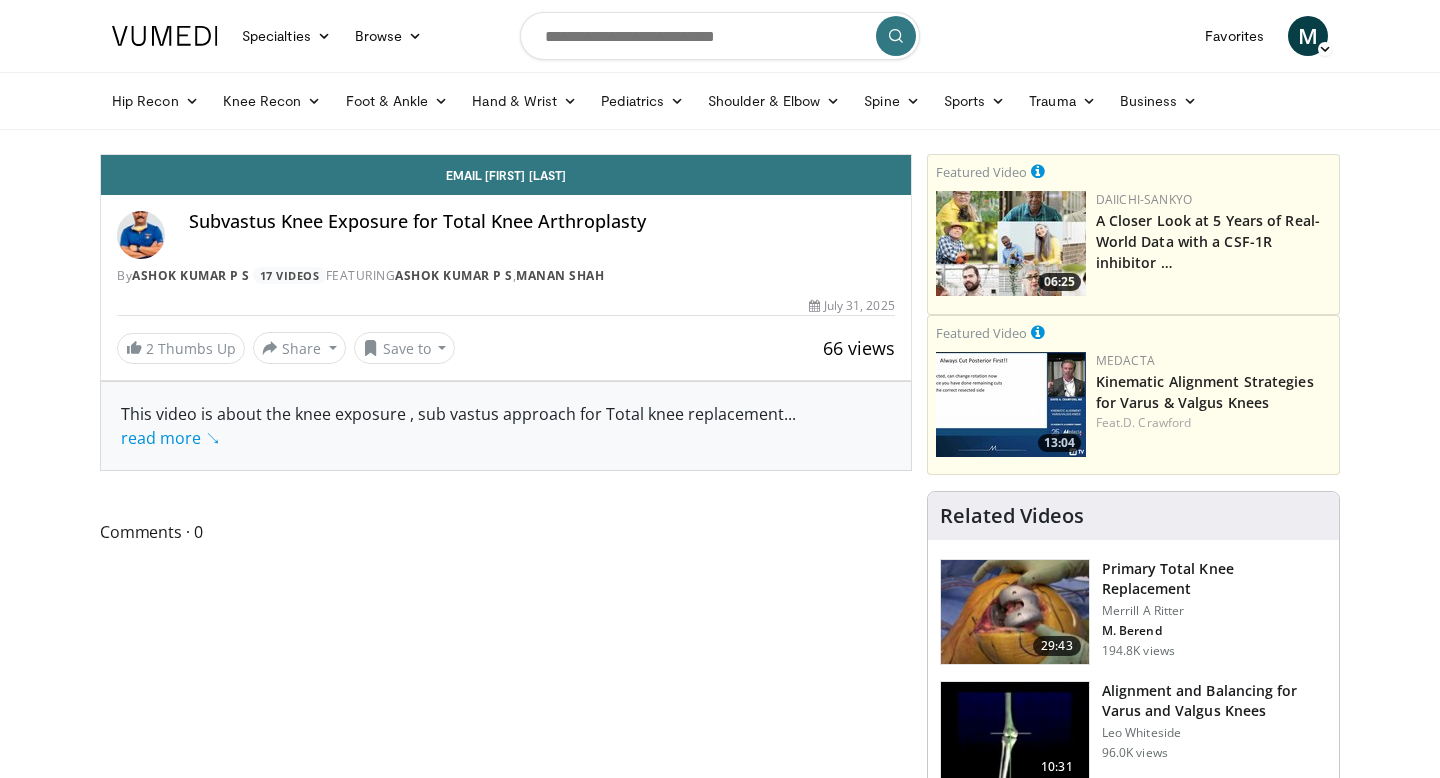 scroll, scrollTop: 0, scrollLeft: 0, axis: both 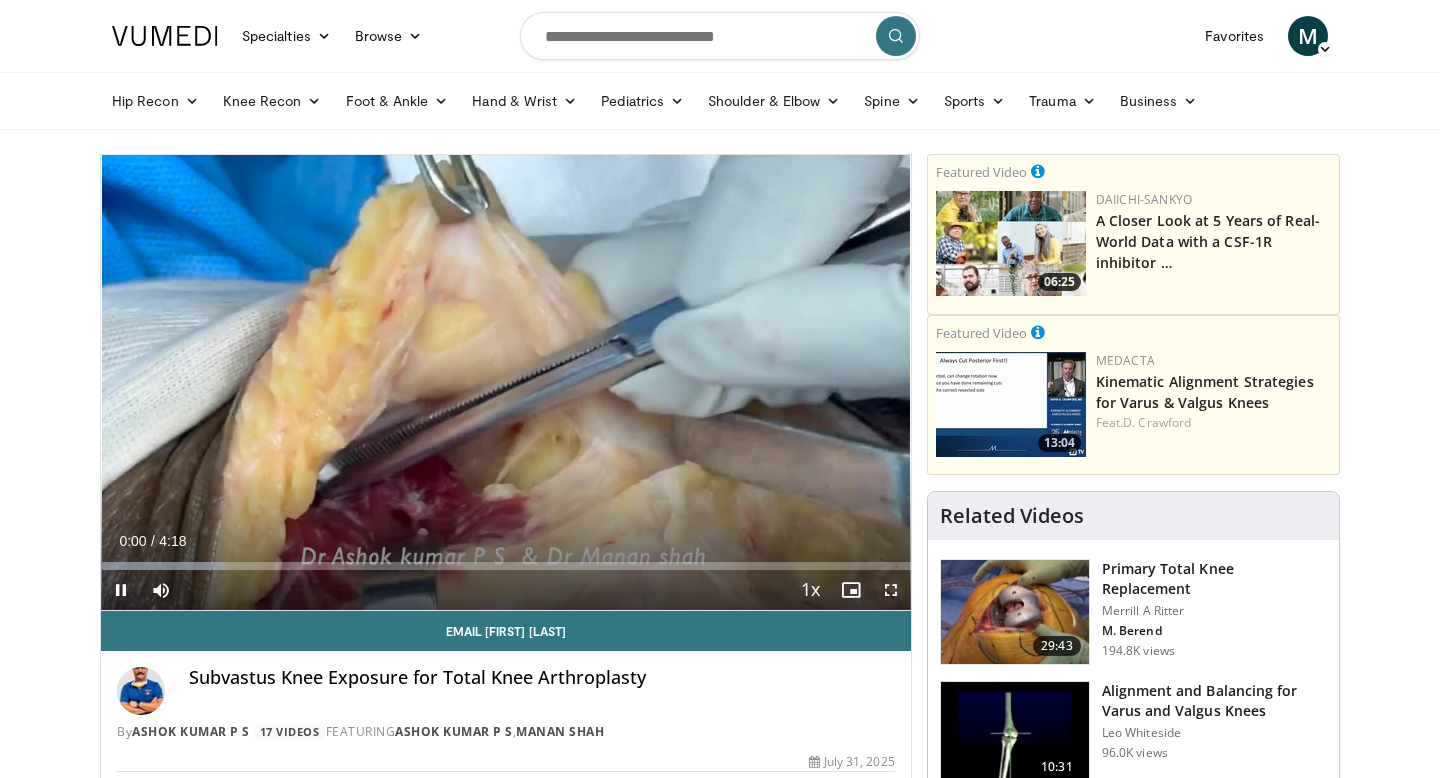 click at bounding box center (891, 590) 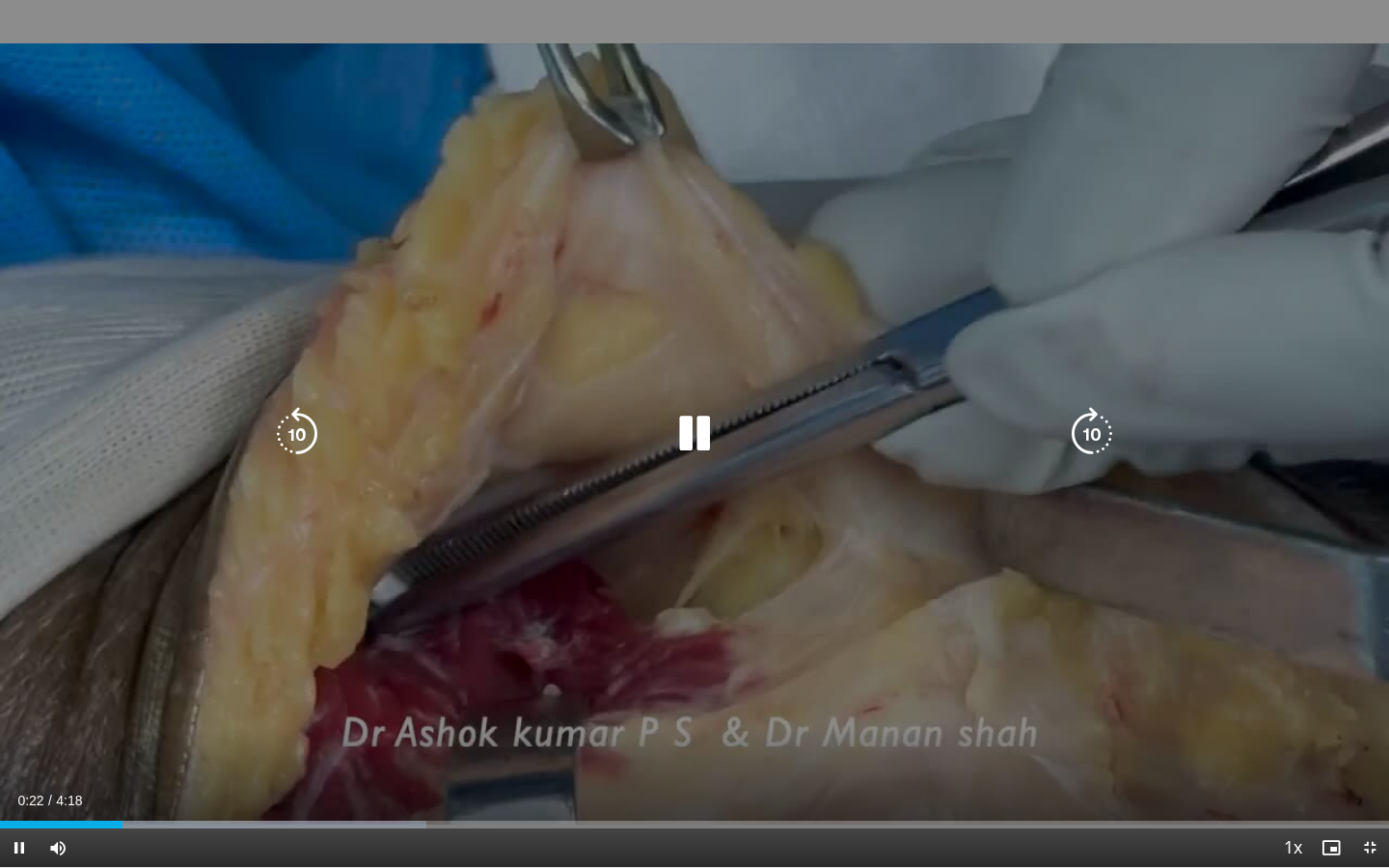 click at bounding box center (694, 434) 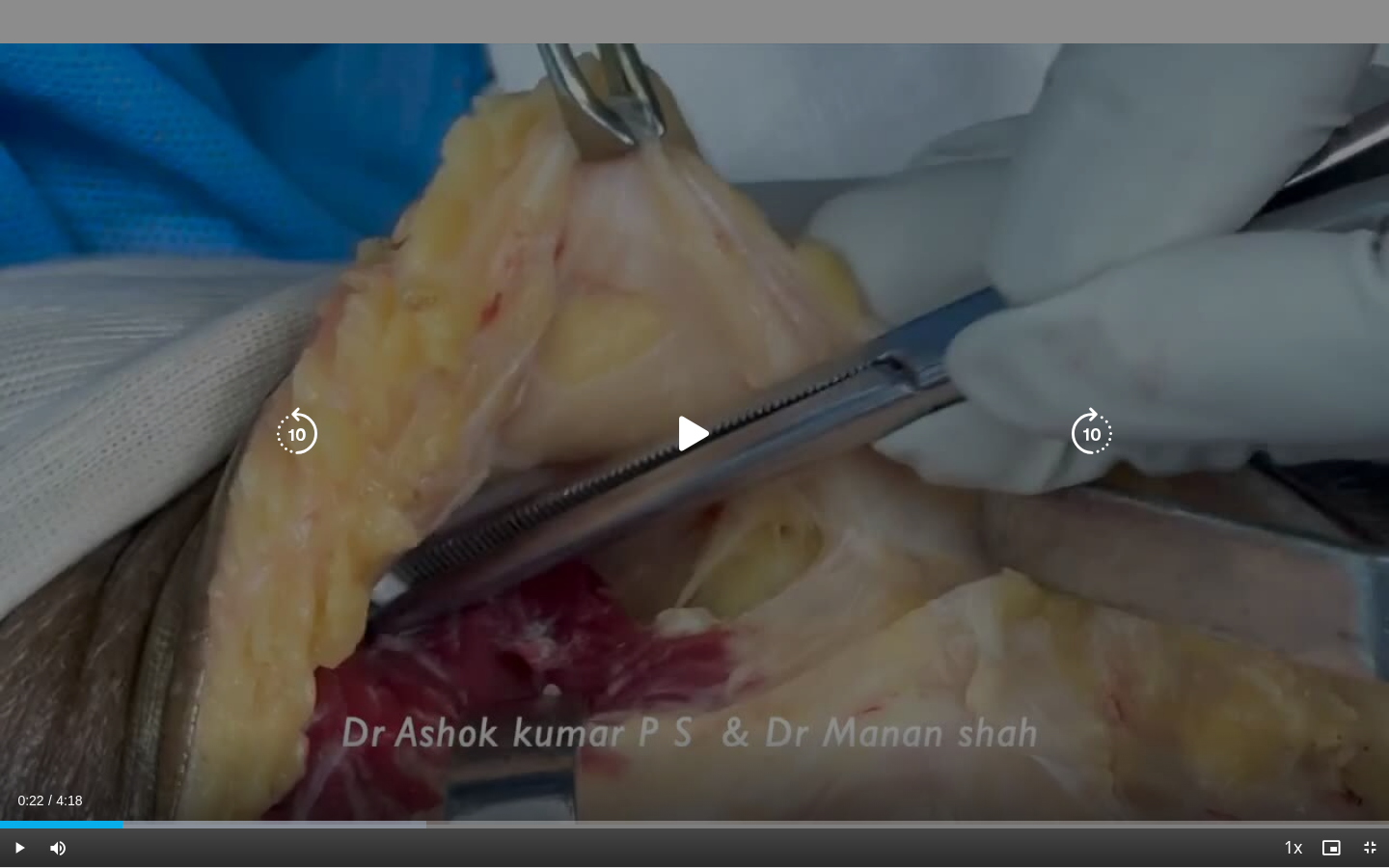 click at bounding box center [694, 434] 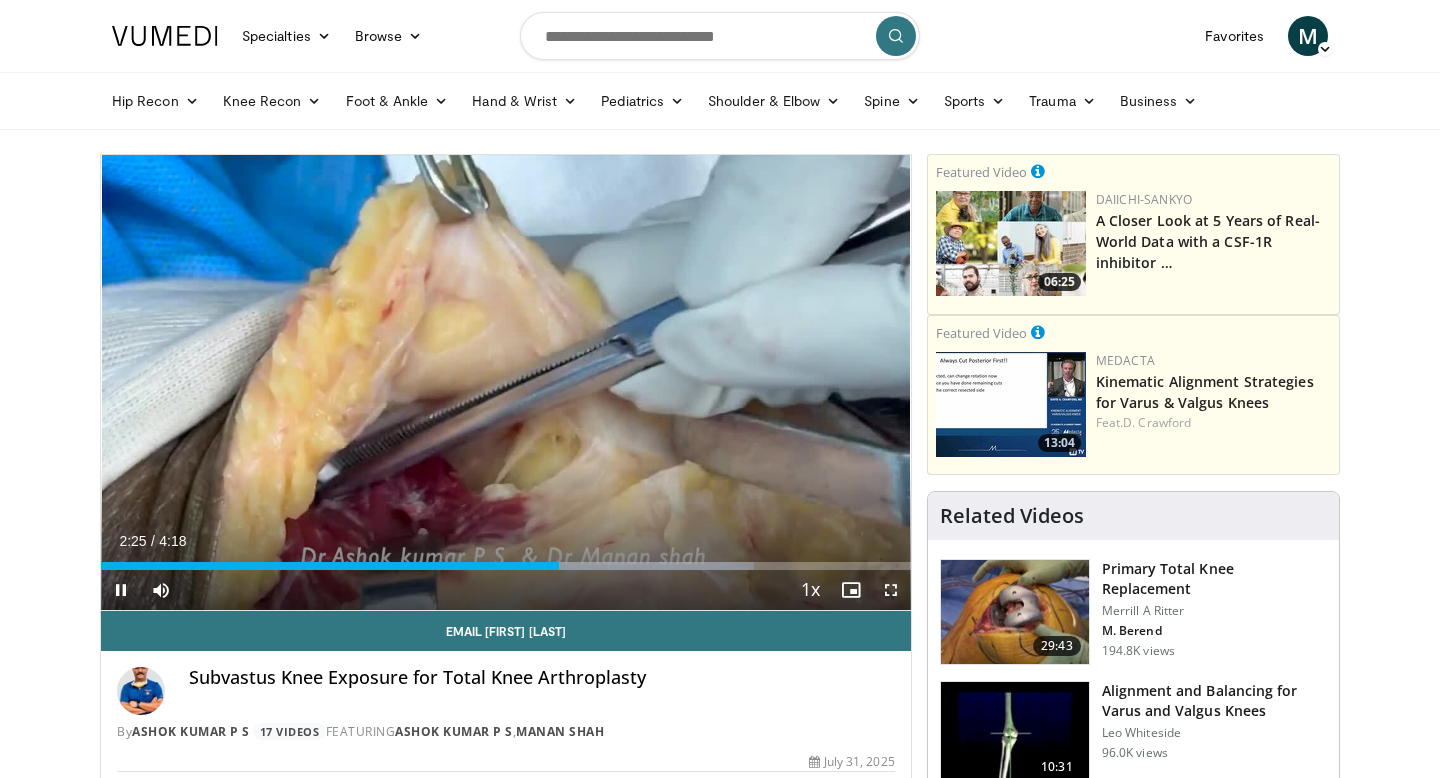 click at bounding box center (891, 590) 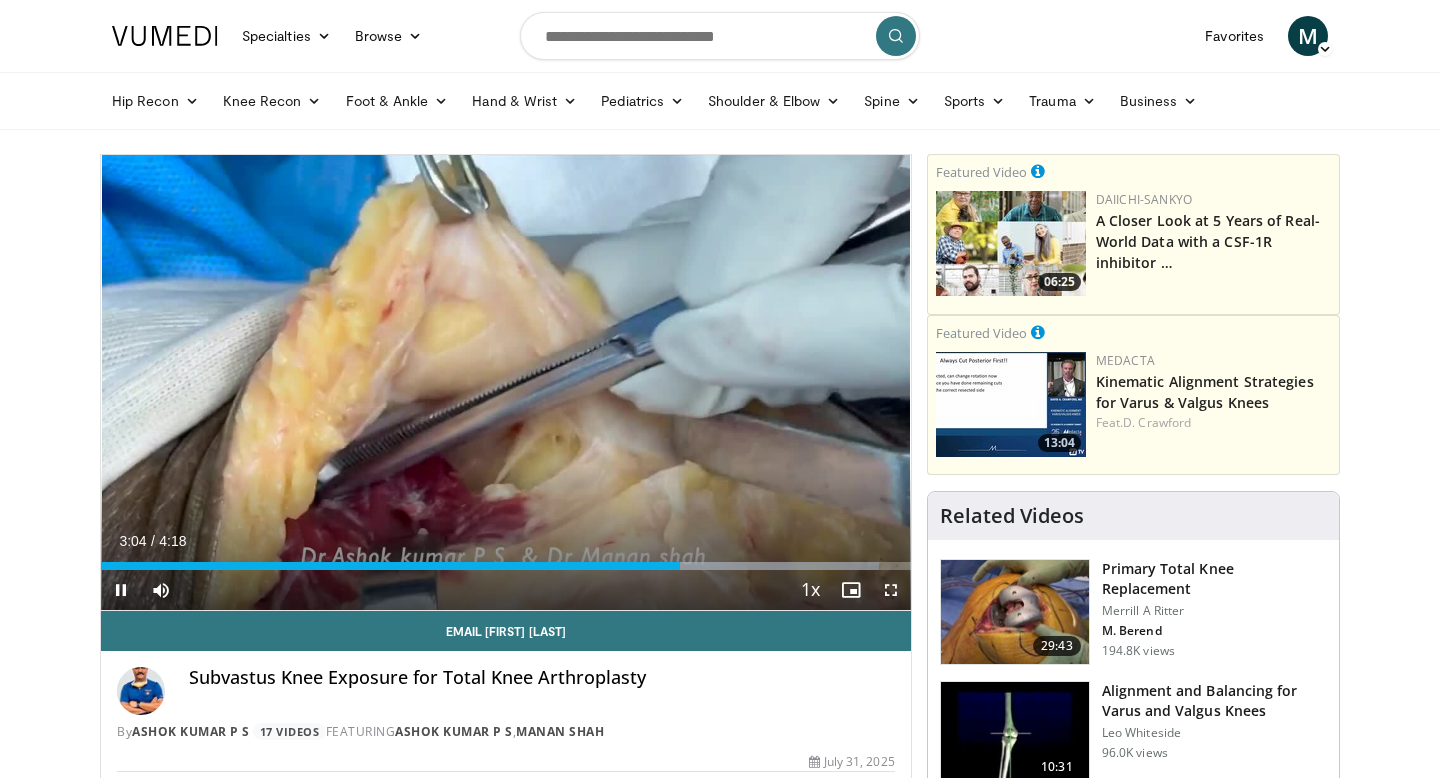 click at bounding box center [891, 590] 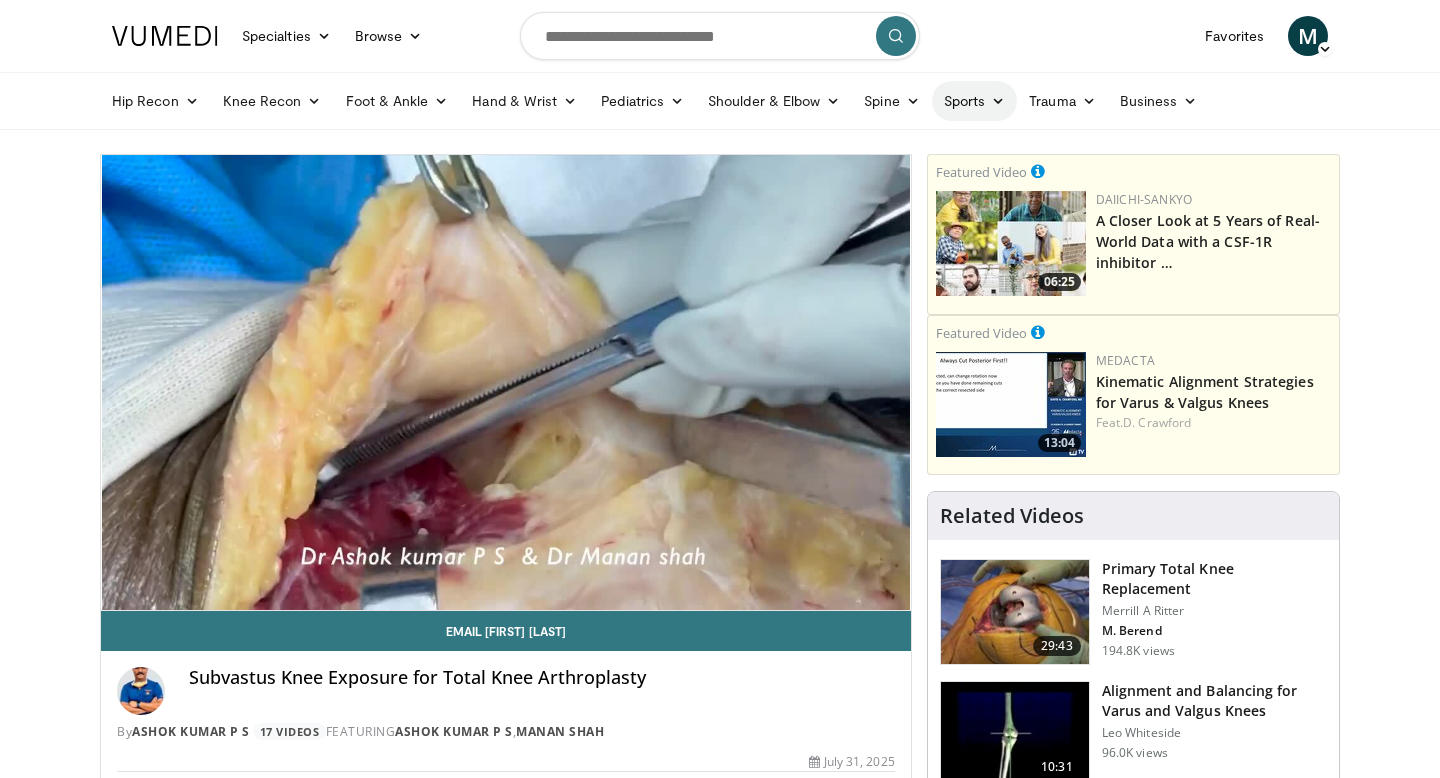 click on "Sports" at bounding box center (975, 101) 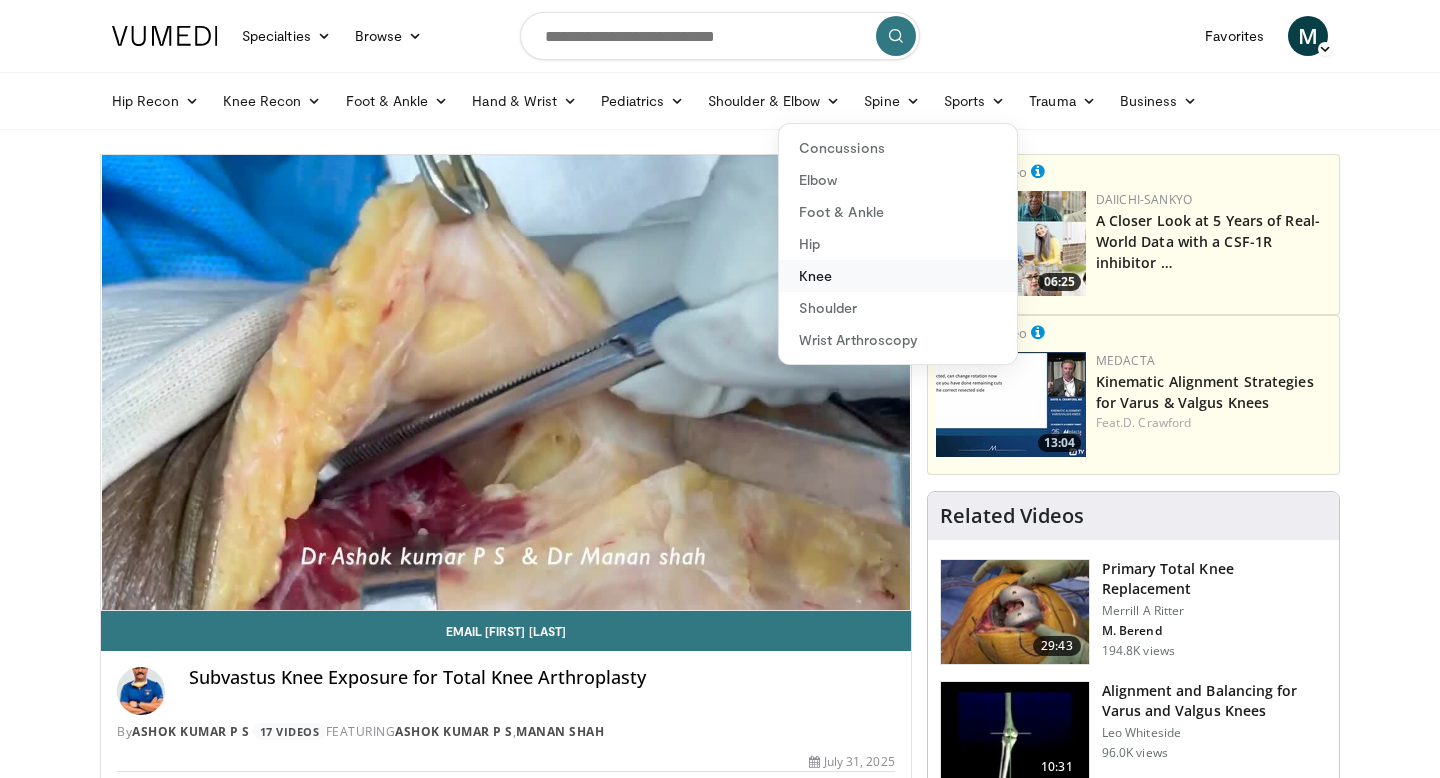 click on "Knee" at bounding box center [898, 276] 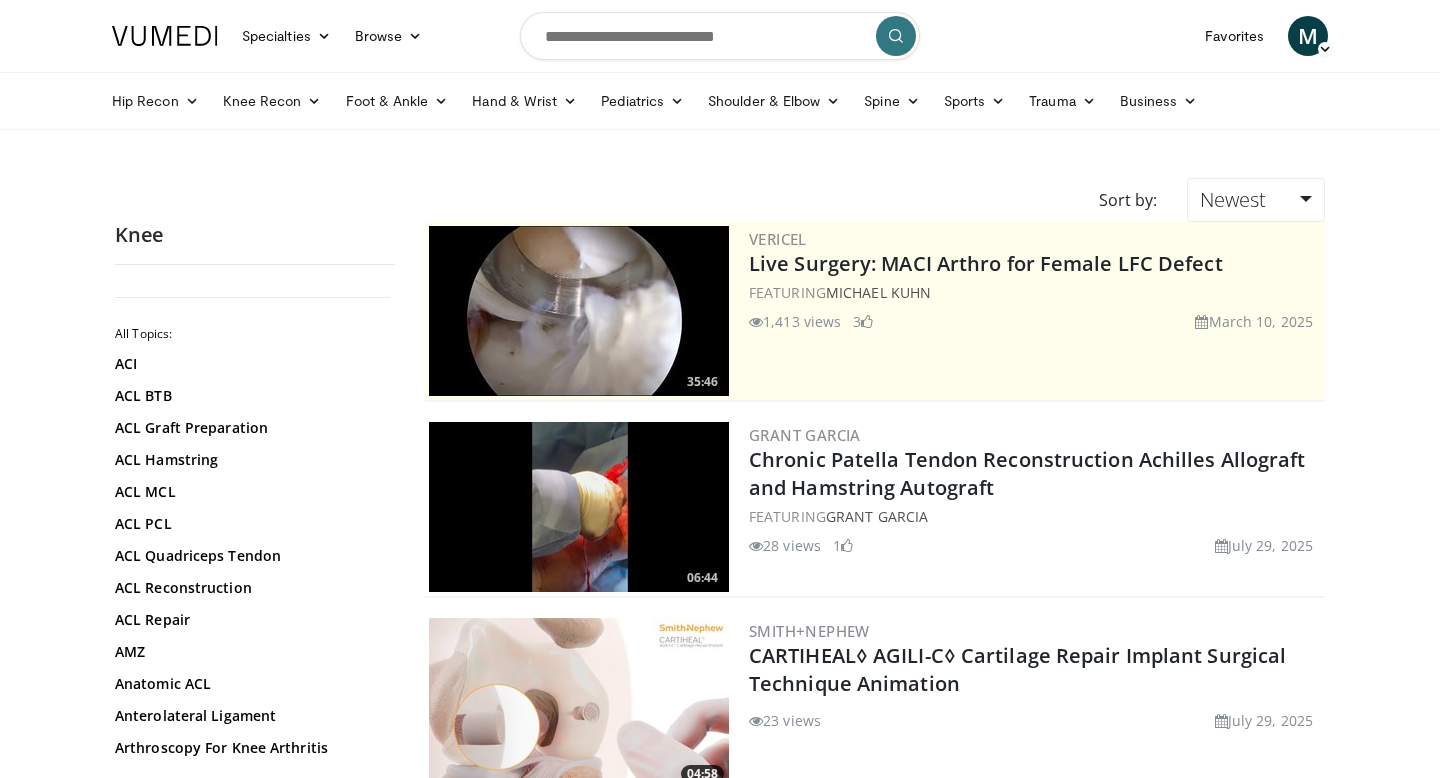 scroll, scrollTop: 0, scrollLeft: 0, axis: both 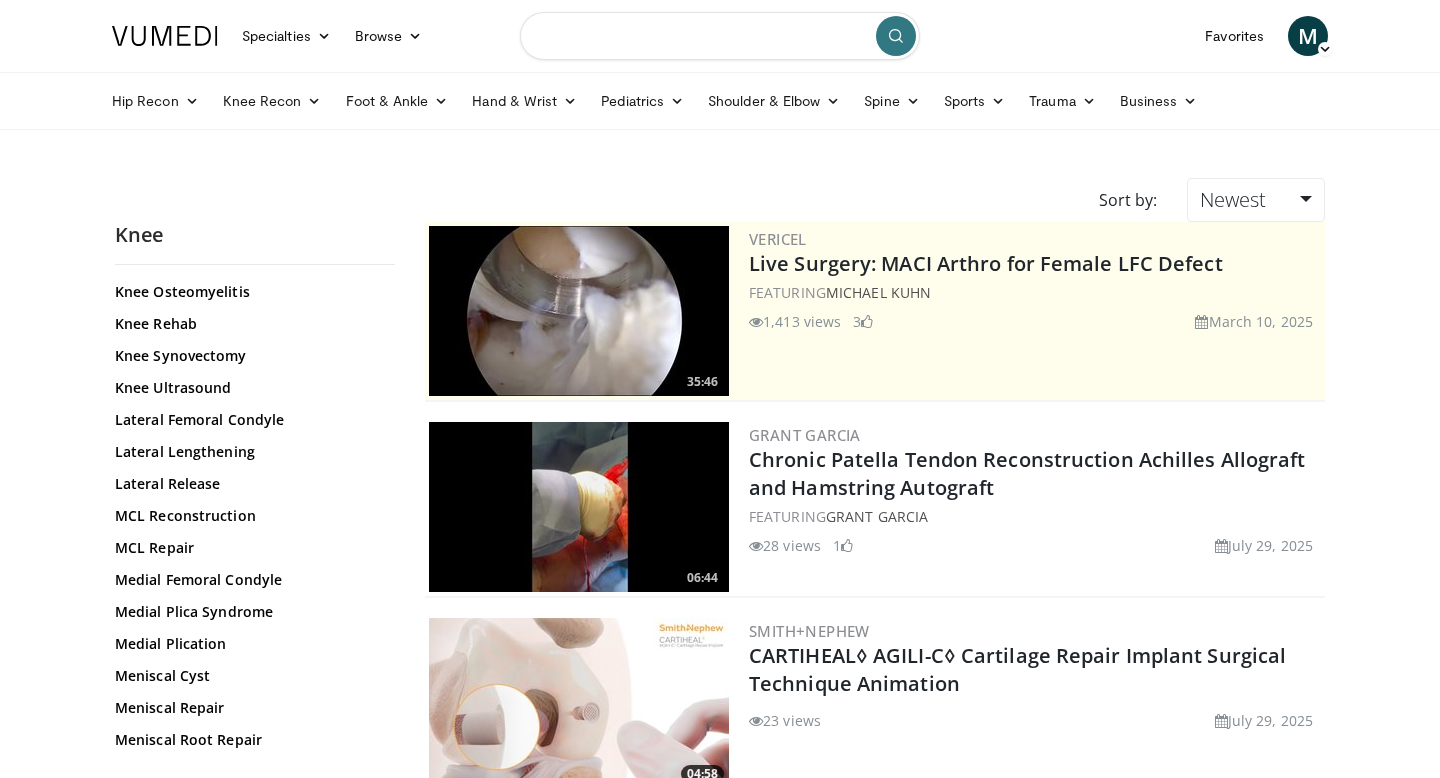 click at bounding box center [720, 36] 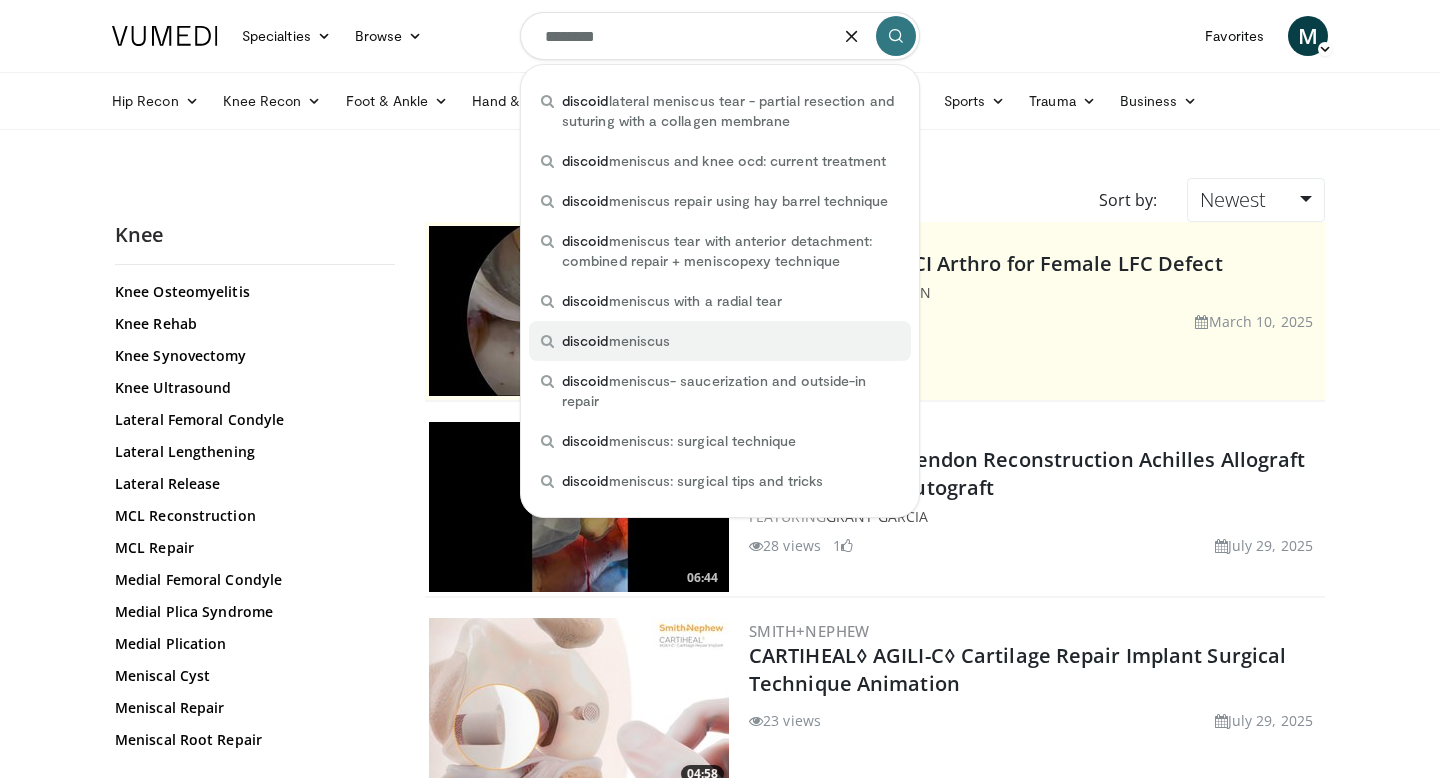 click on "discoid  meniscus" at bounding box center [616, 341] 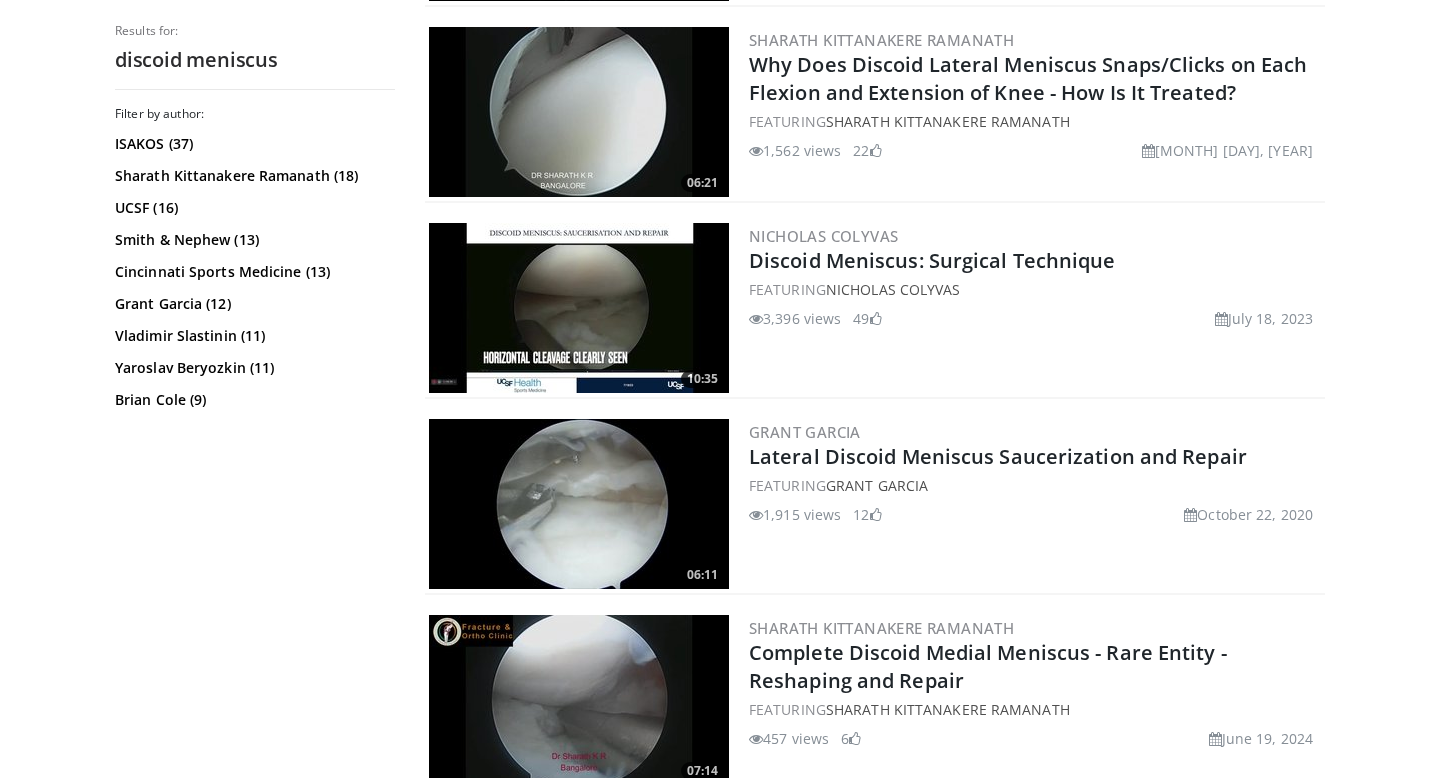 scroll, scrollTop: 789, scrollLeft: 0, axis: vertical 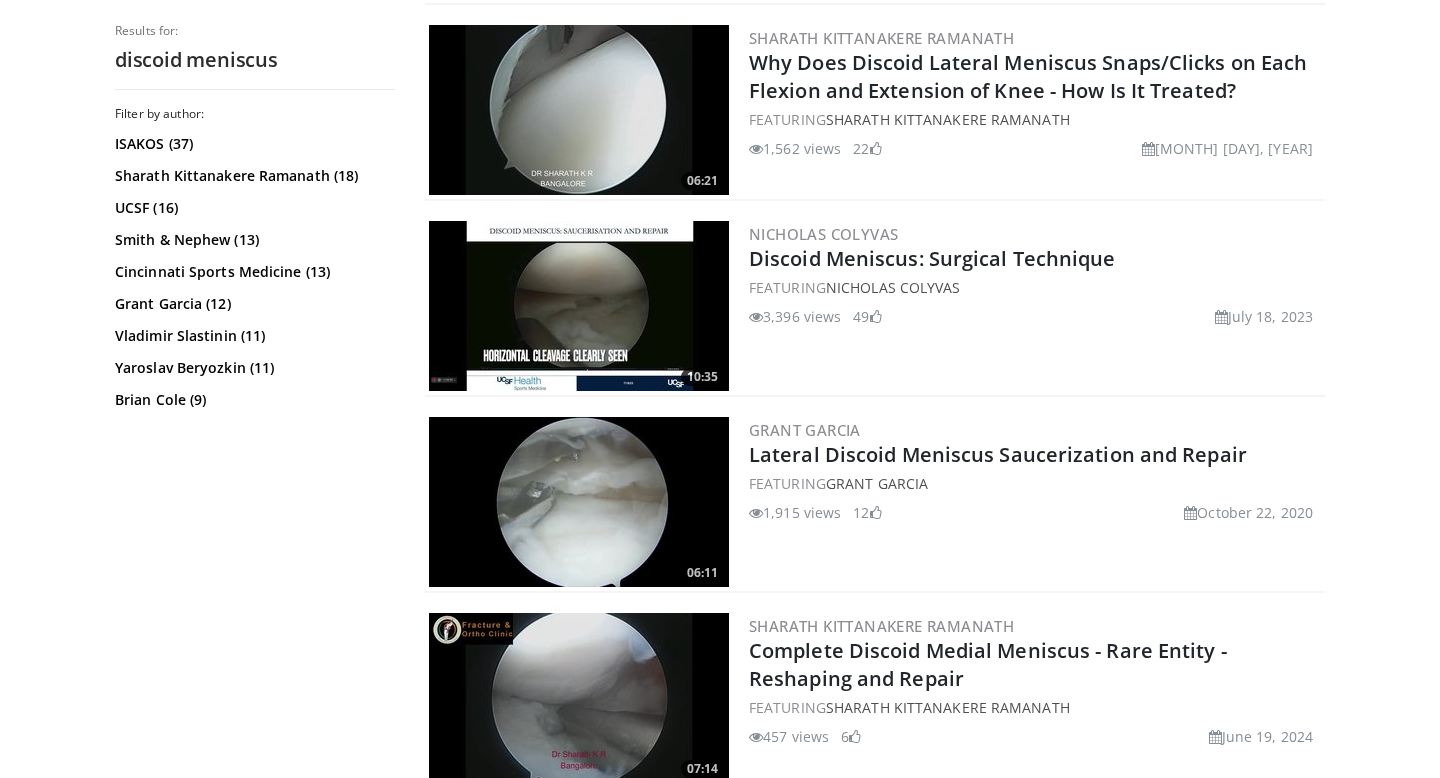 click at bounding box center (579, 306) 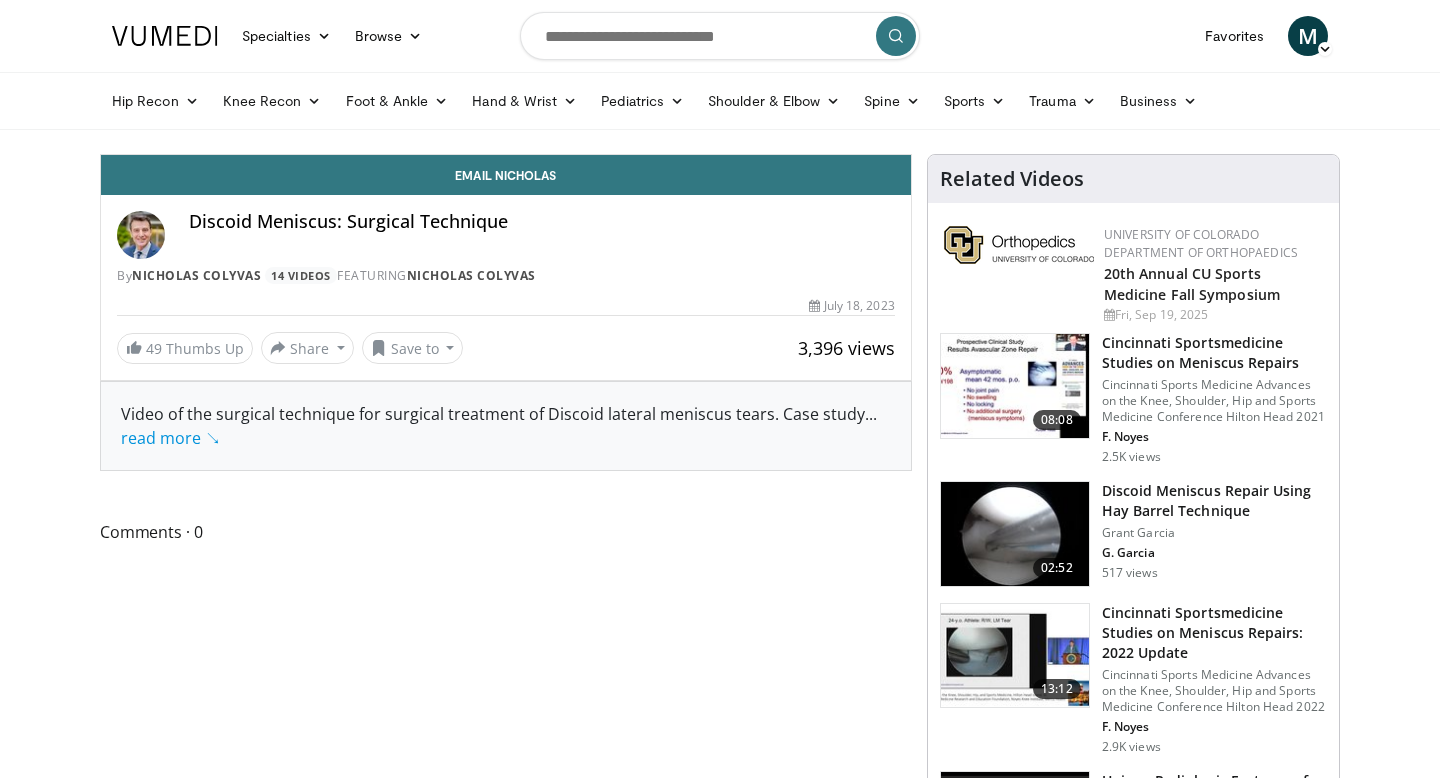 scroll, scrollTop: 0, scrollLeft: 0, axis: both 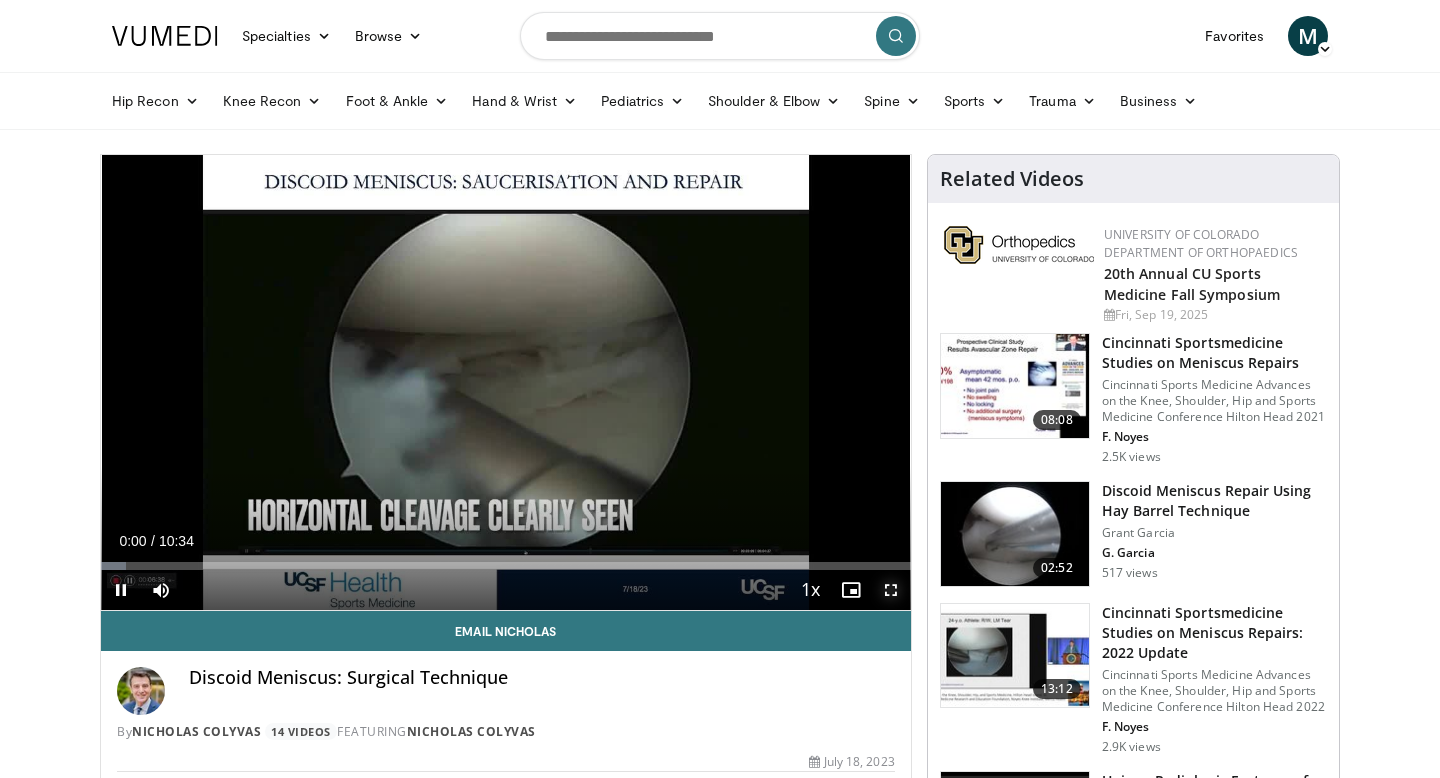 click at bounding box center (891, 590) 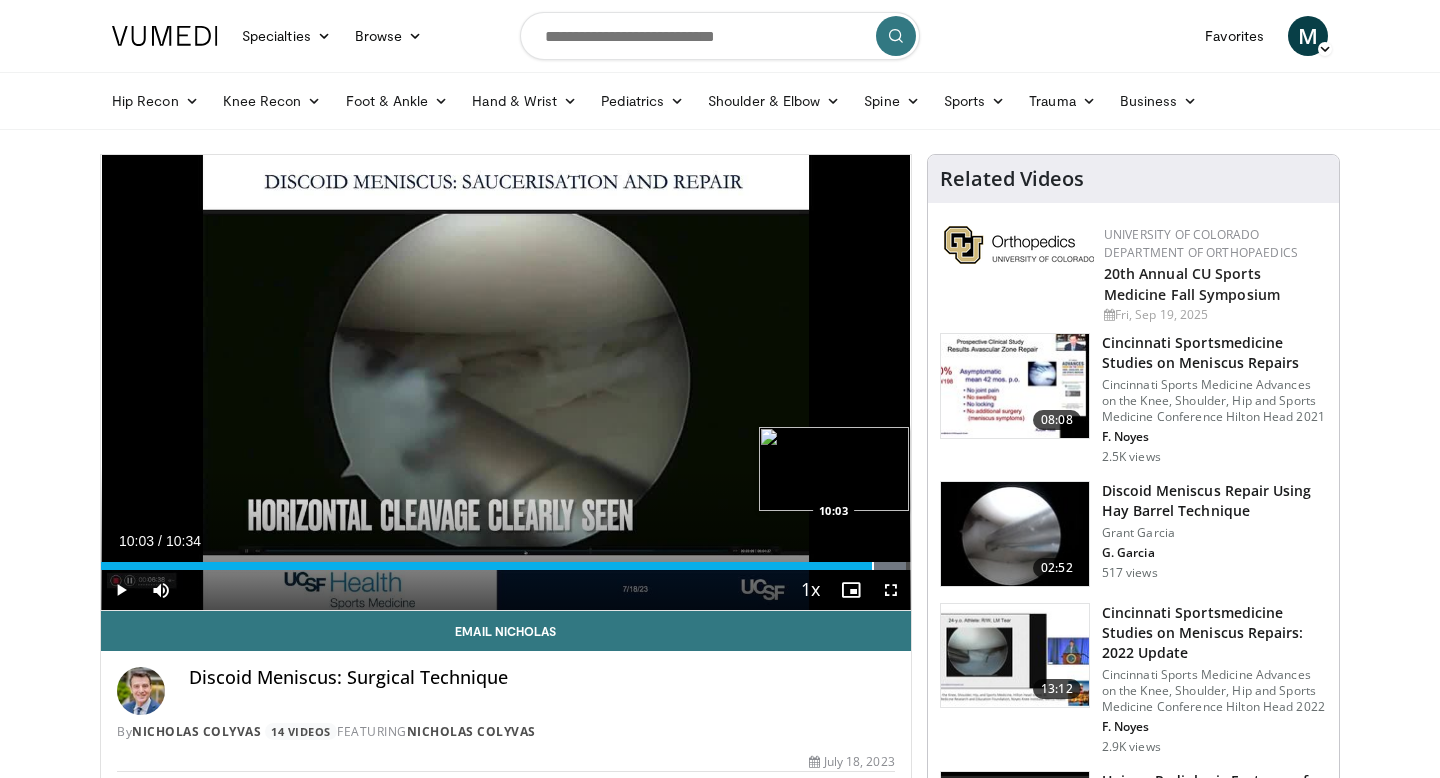 click at bounding box center (873, 566) 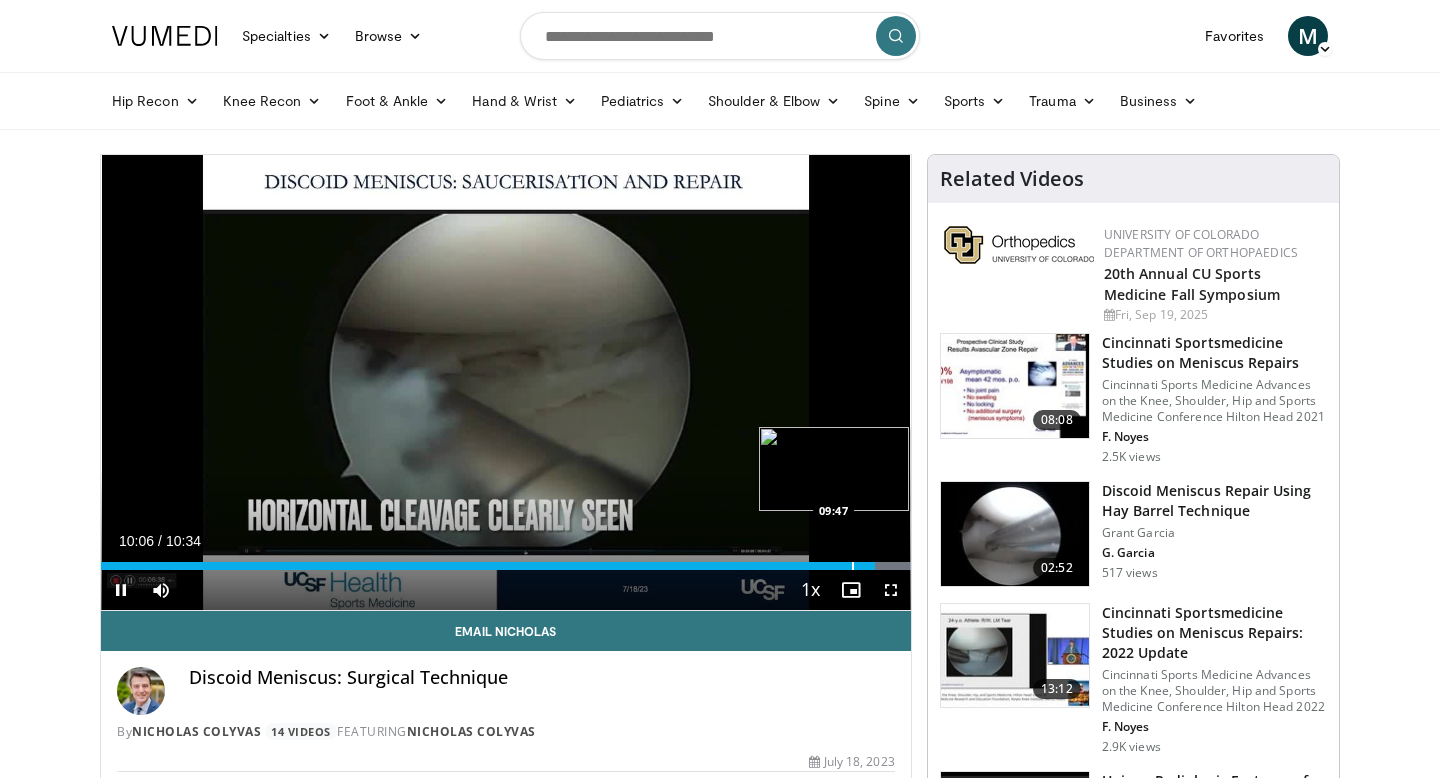 click at bounding box center (853, 566) 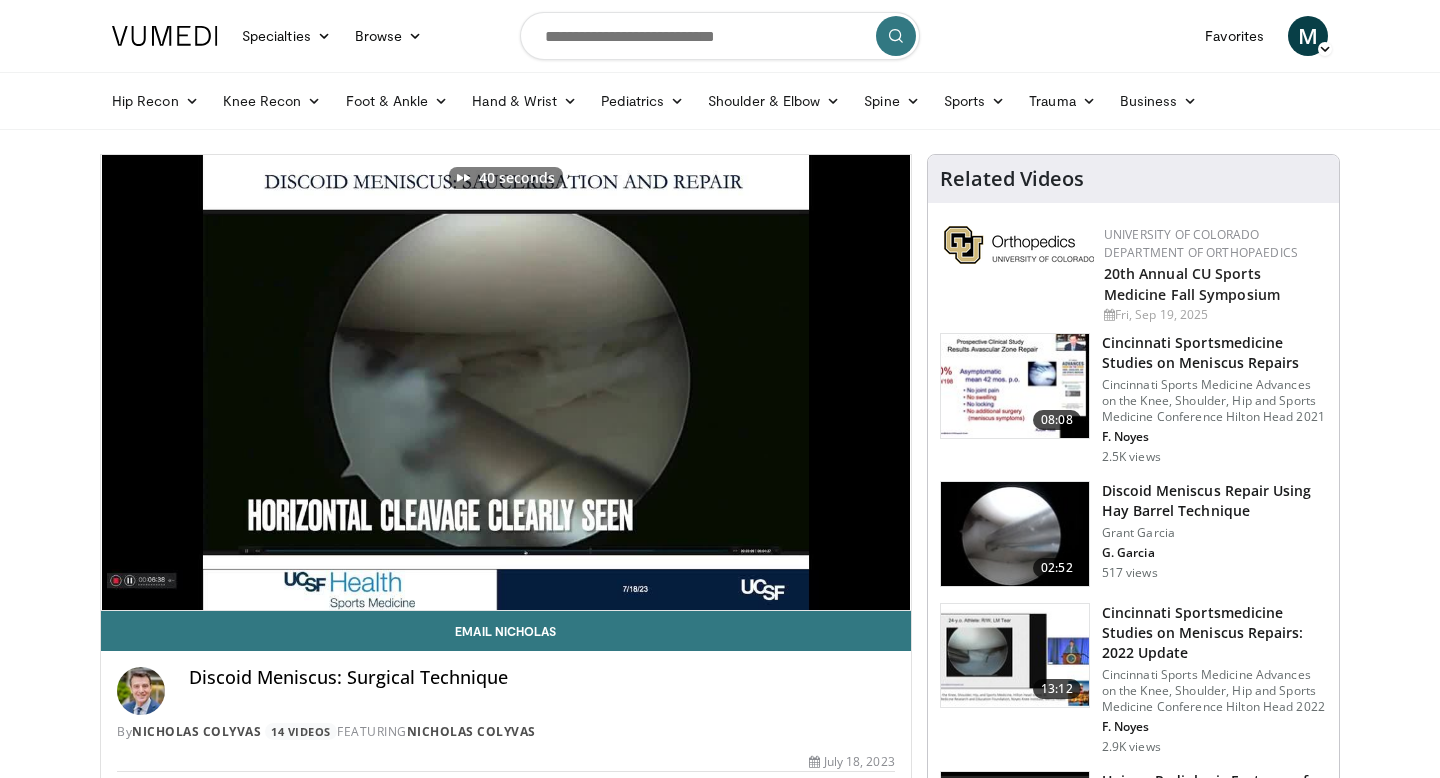 click at bounding box center [1015, 534] 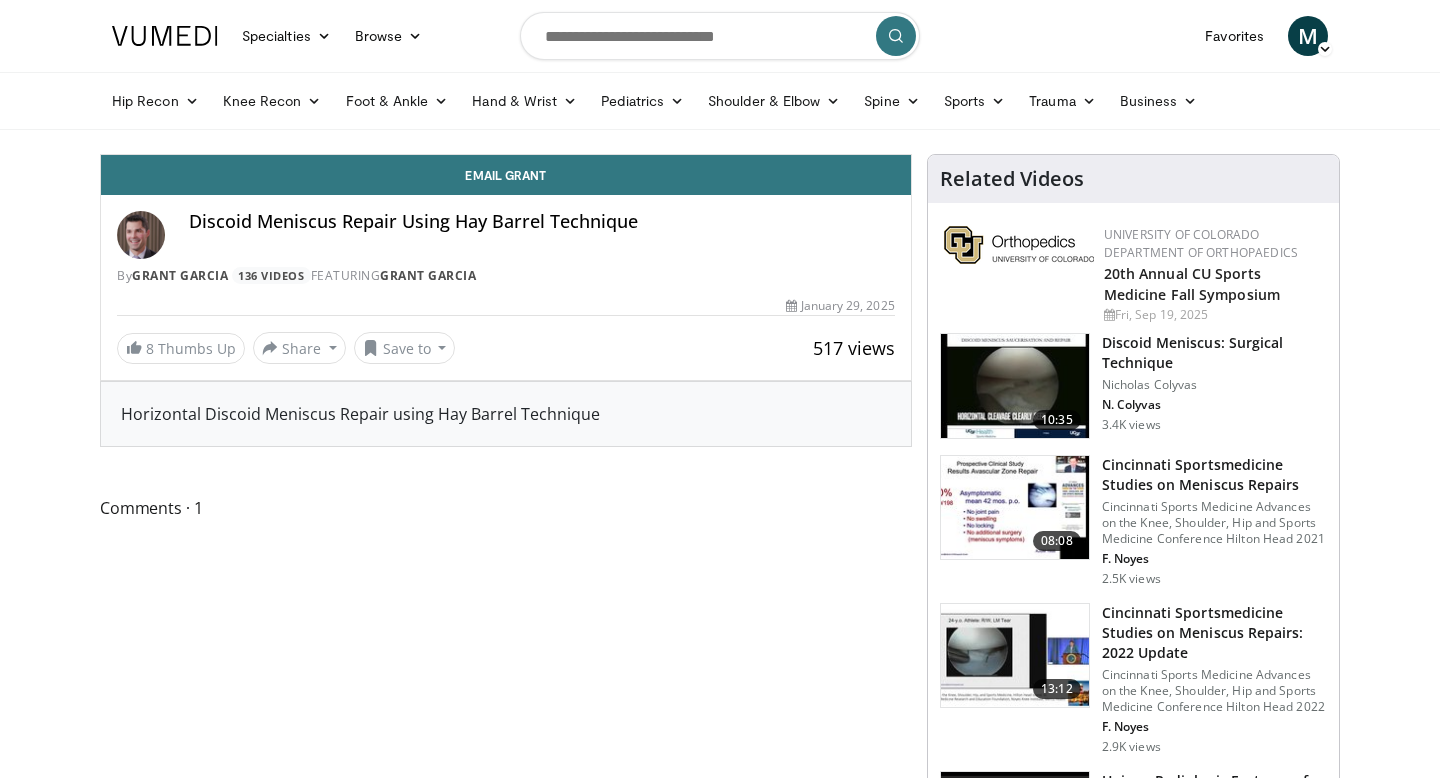 scroll, scrollTop: 0, scrollLeft: 0, axis: both 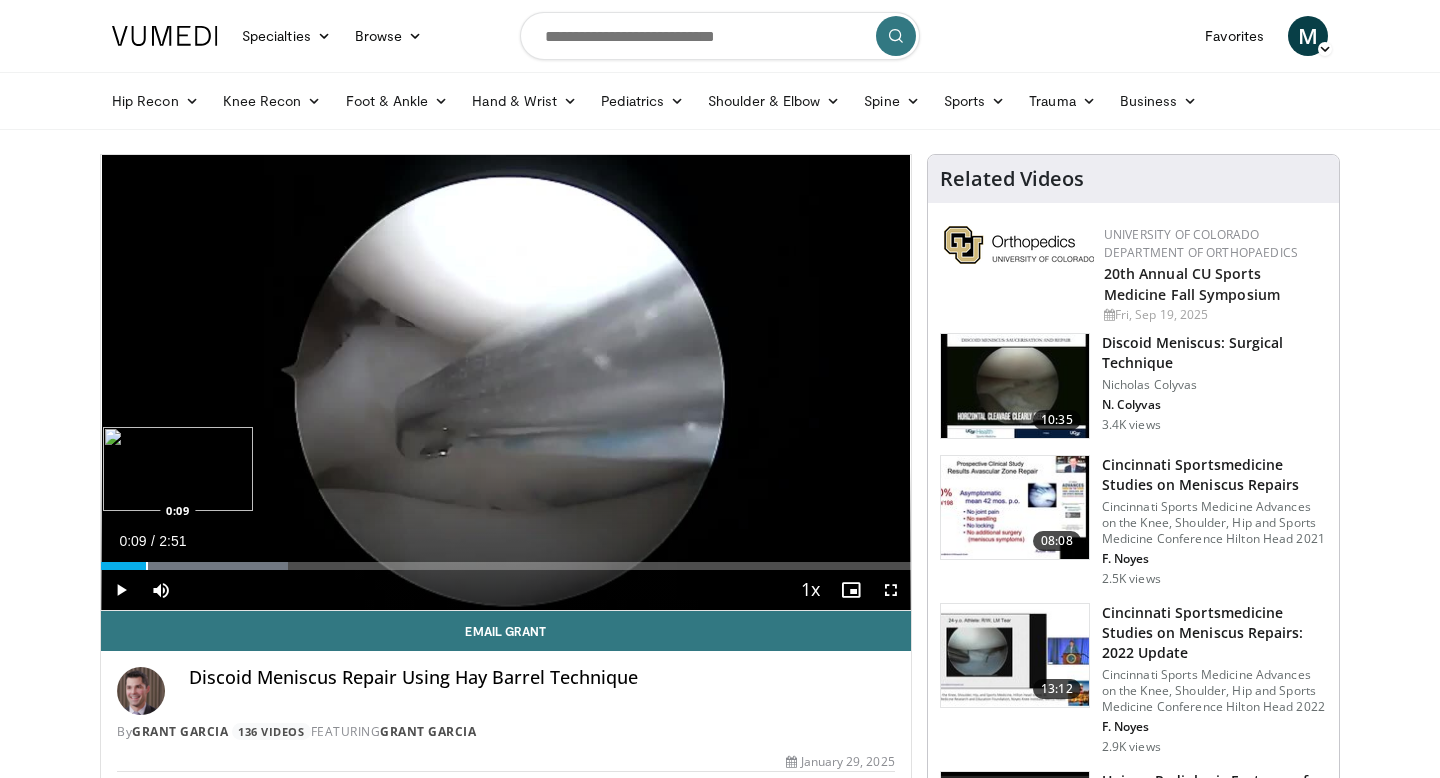 click at bounding box center (147, 566) 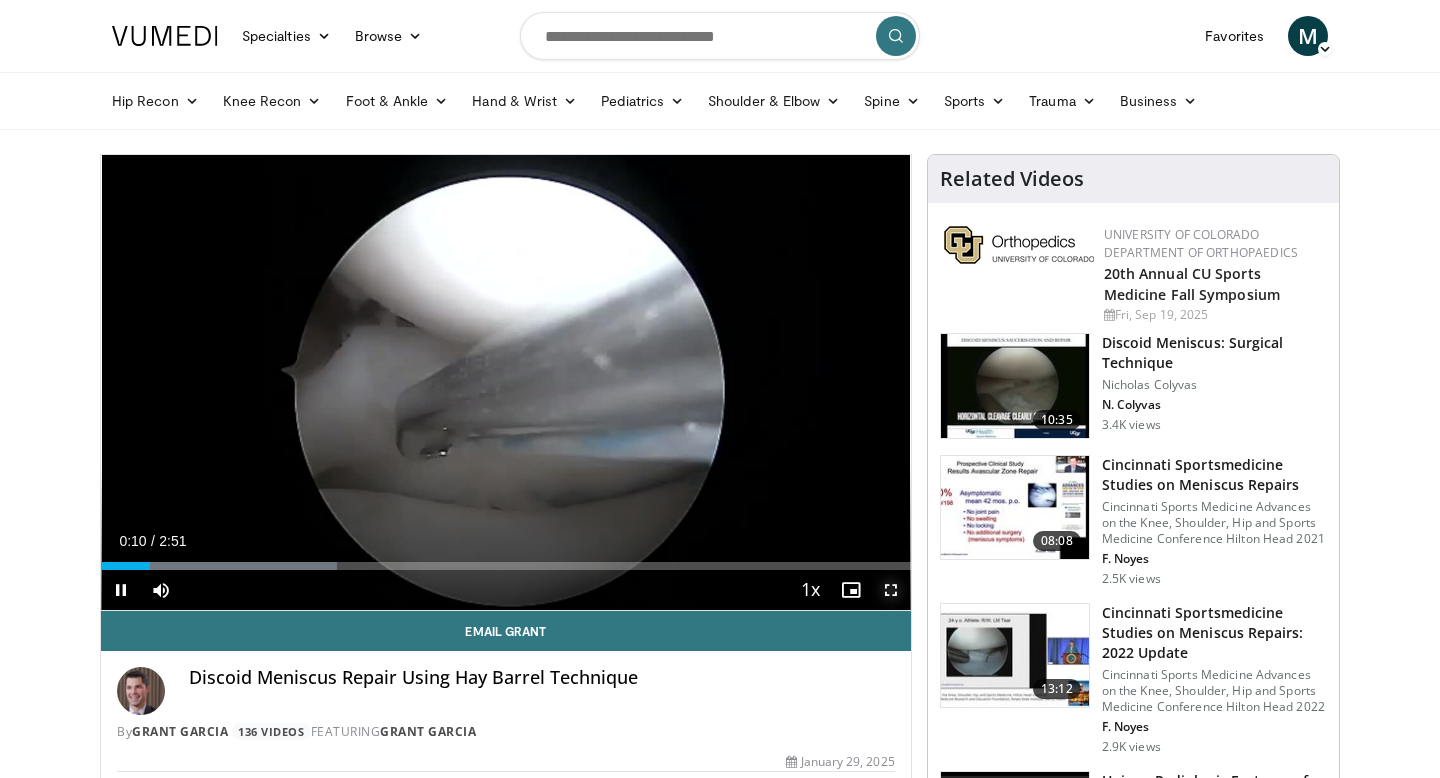 click at bounding box center [891, 590] 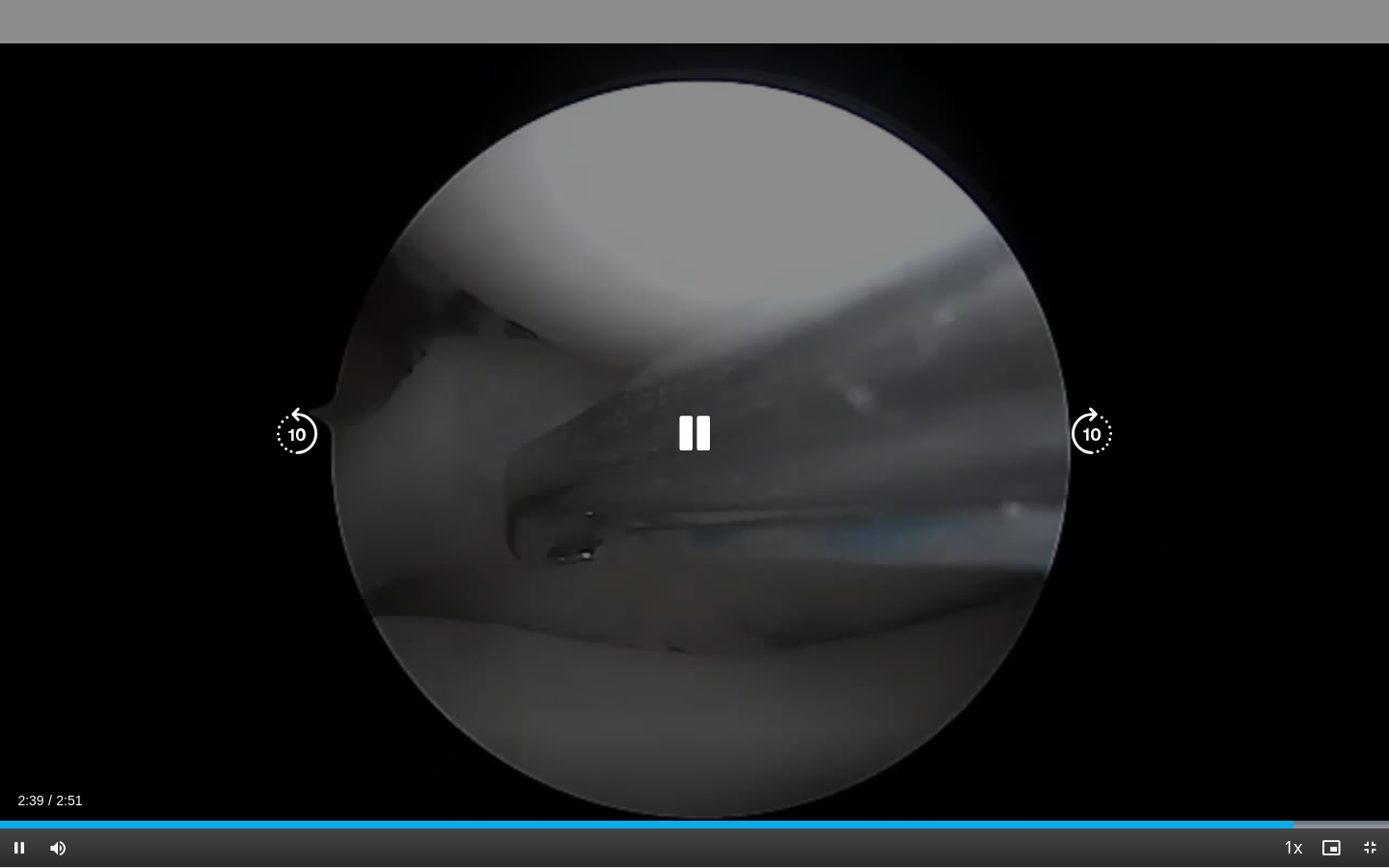 click at bounding box center [694, 434] 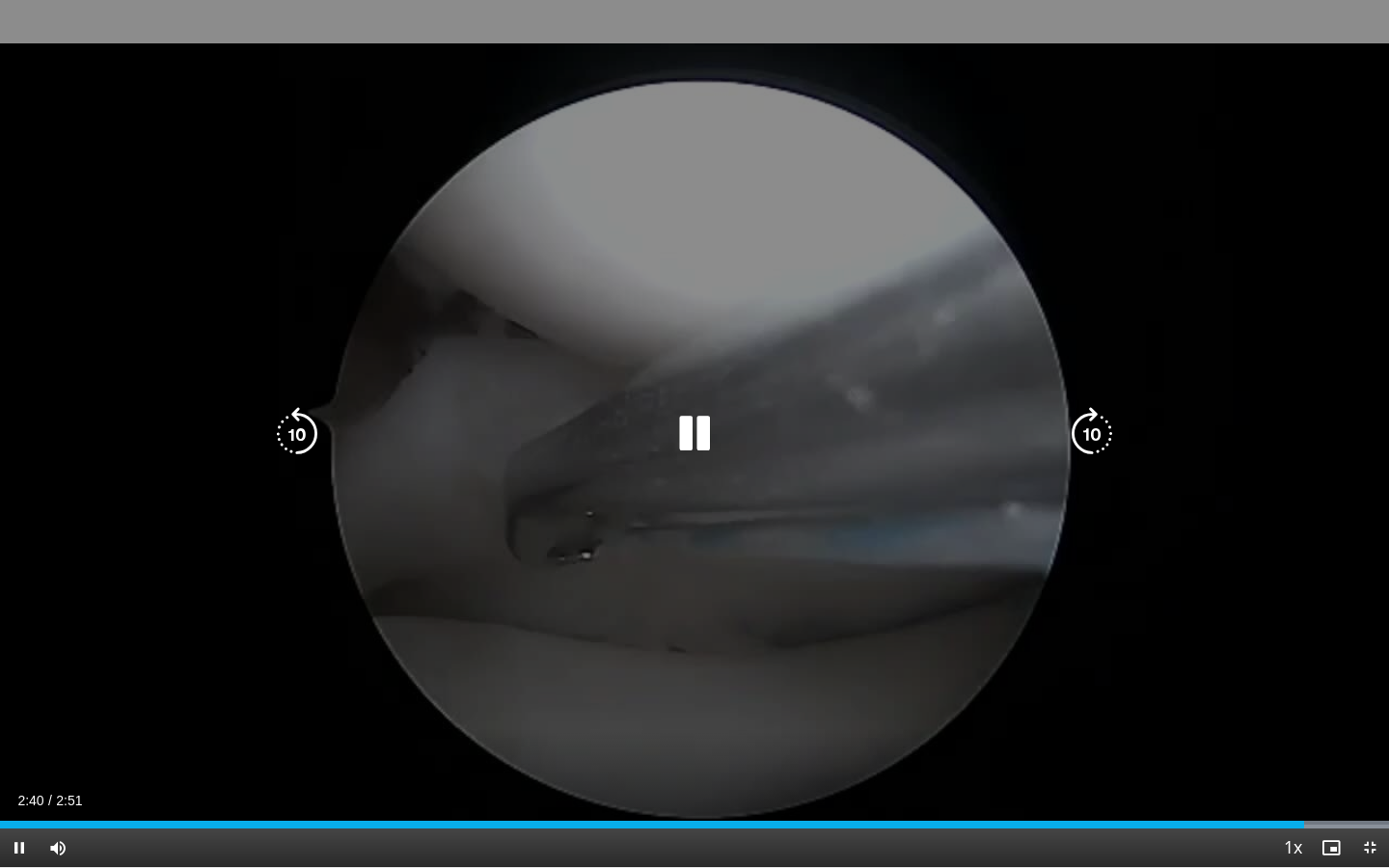 click at bounding box center [694, 434] 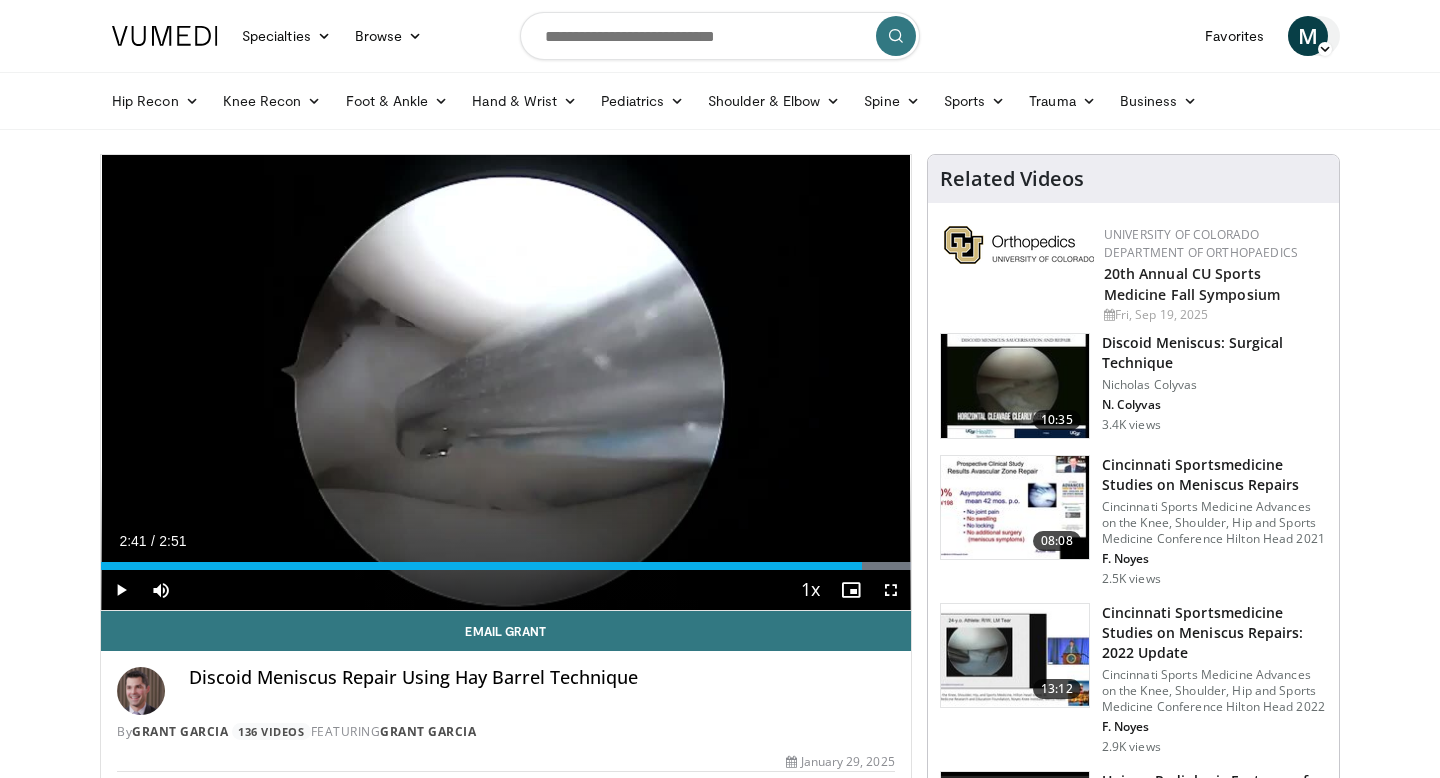 click on "M" at bounding box center [1308, 36] 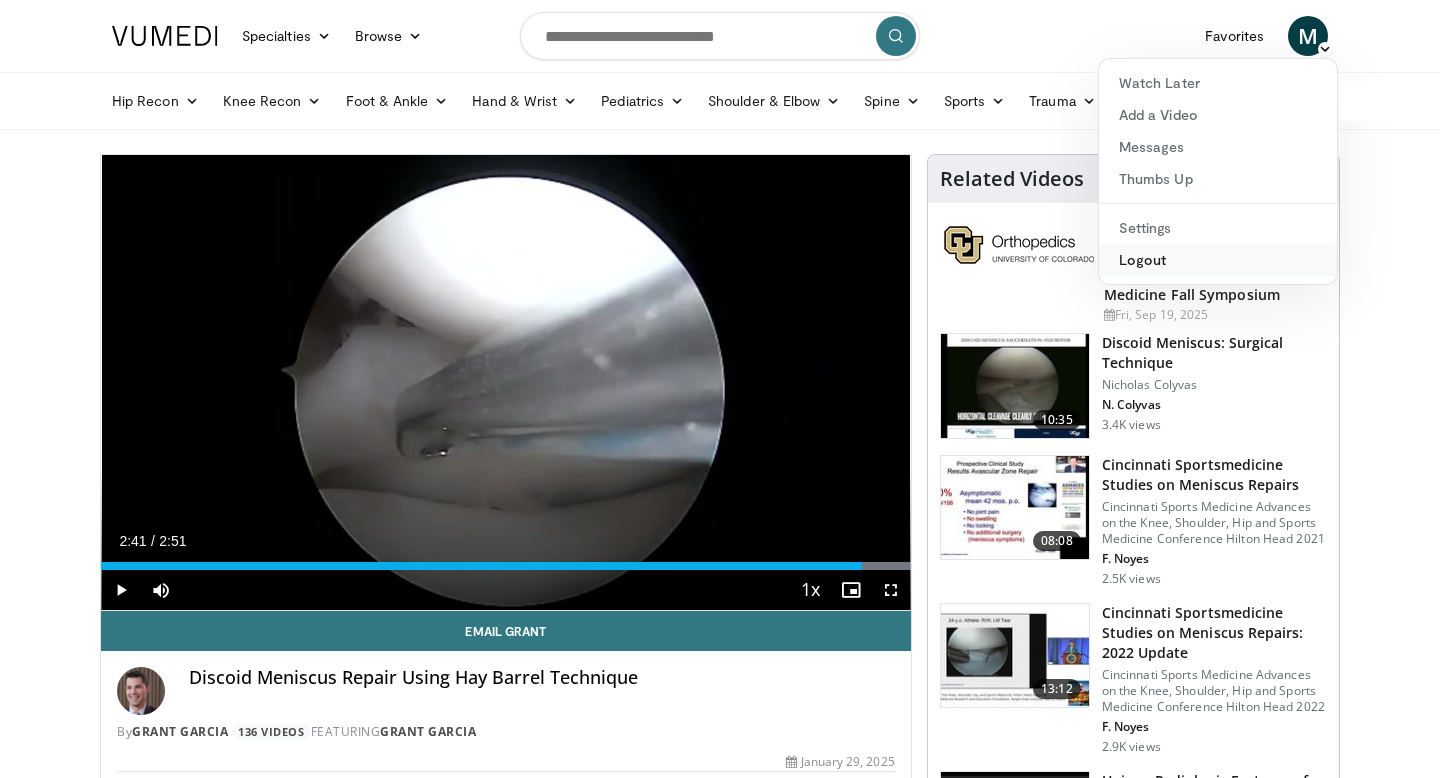 click on "Logout" at bounding box center [1218, 260] 